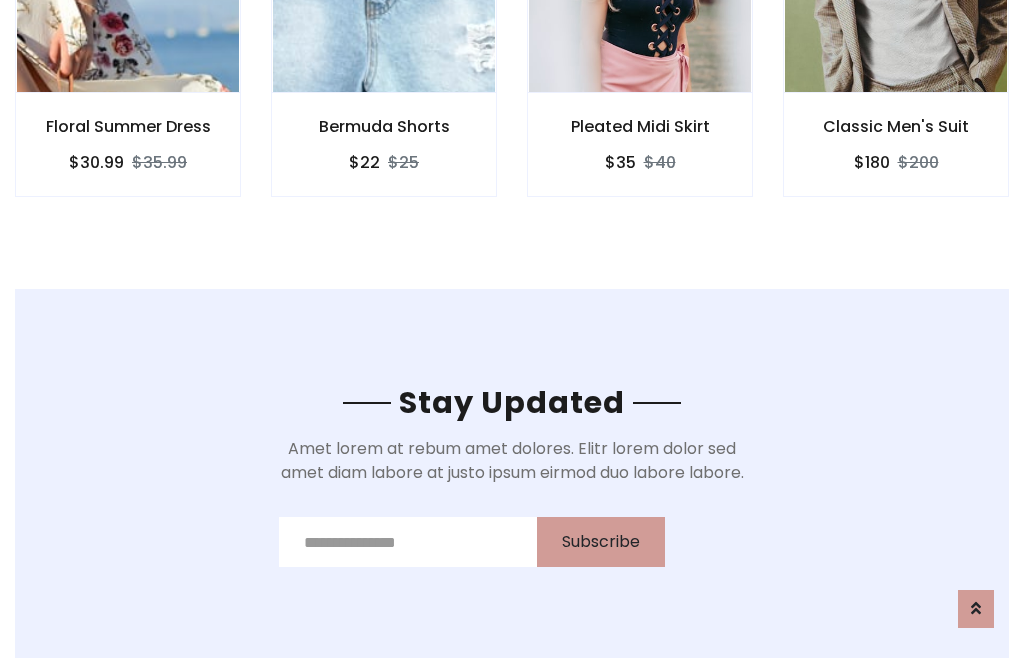 scroll, scrollTop: 3012, scrollLeft: 0, axis: vertical 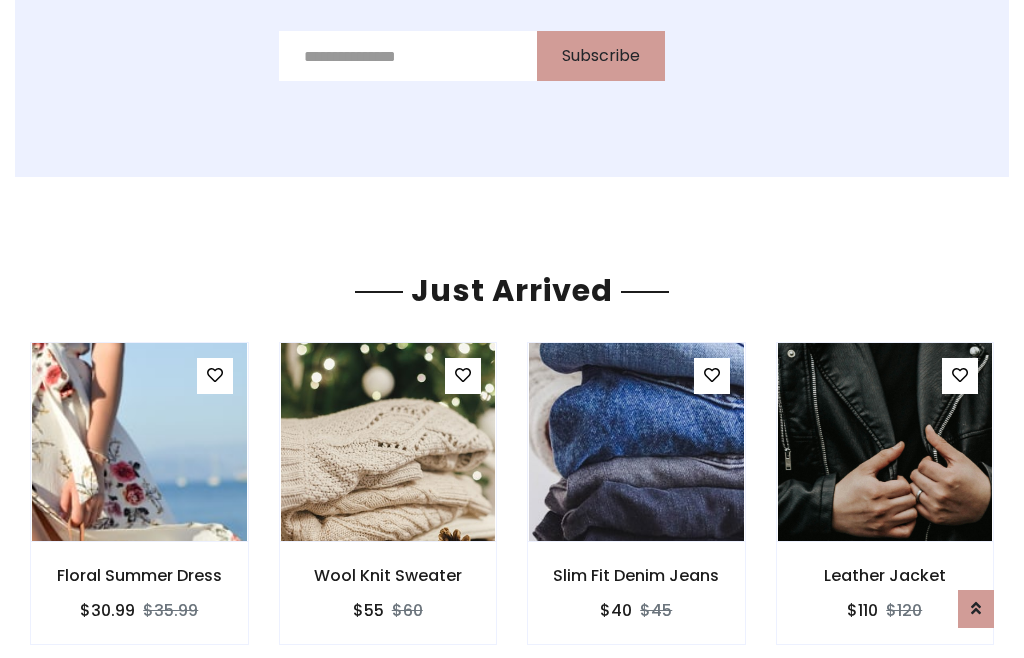 click on "Pleated Midi Skirt
$35
$40" at bounding box center [640, -428] 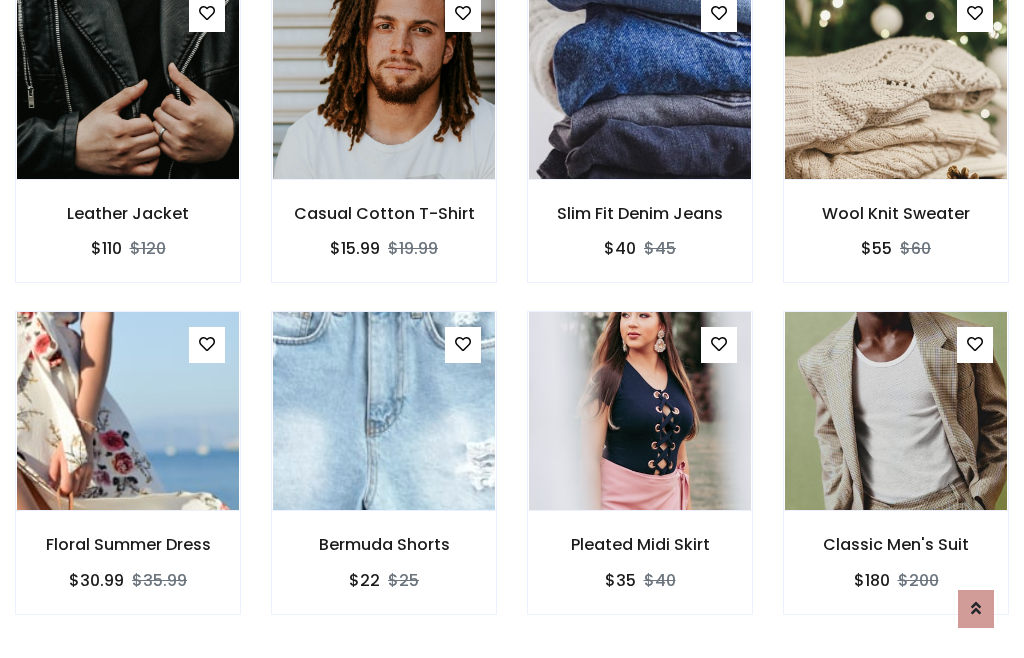 click on "Pleated Midi Skirt
$35
$40" at bounding box center [640, 476] 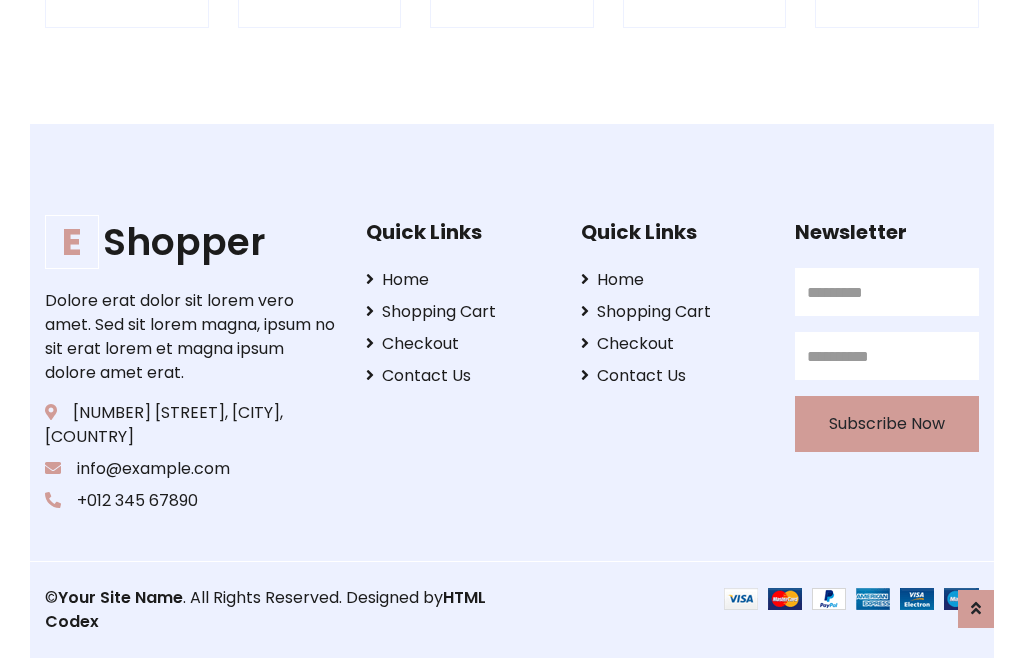 scroll, scrollTop: 3807, scrollLeft: 0, axis: vertical 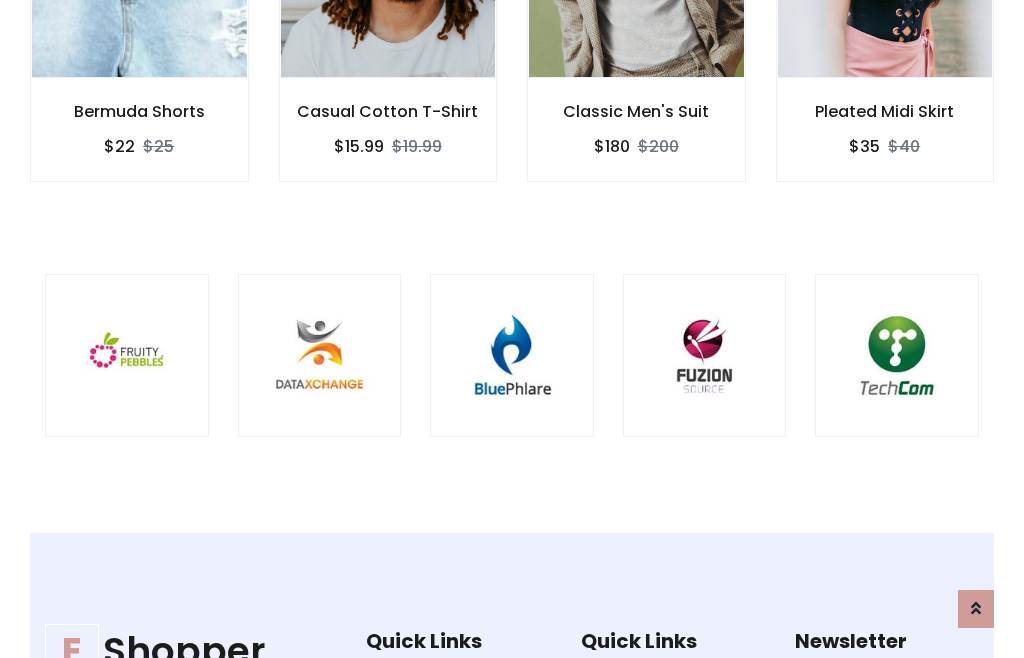 click at bounding box center [512, 356] 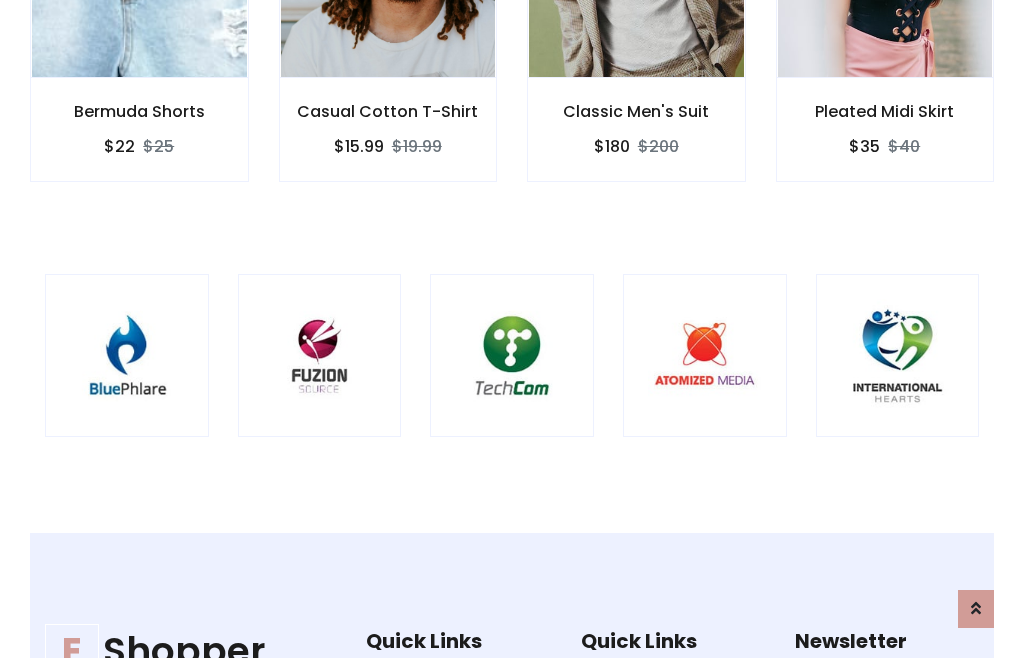 click at bounding box center [512, 356] 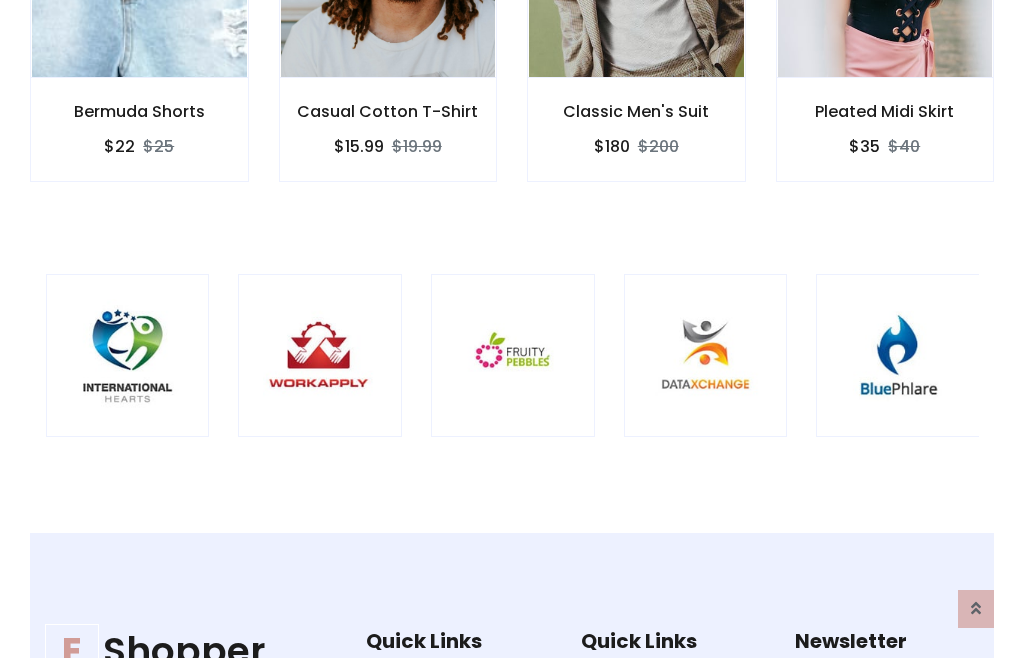 scroll, scrollTop: 0, scrollLeft: 0, axis: both 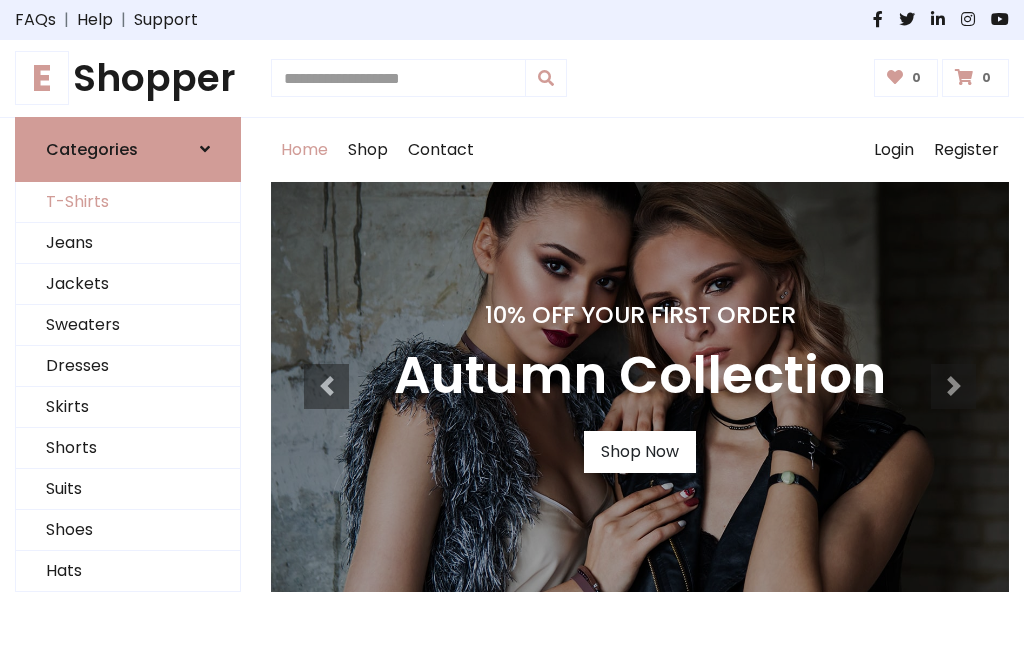 click on "T-Shirts" at bounding box center (128, 202) 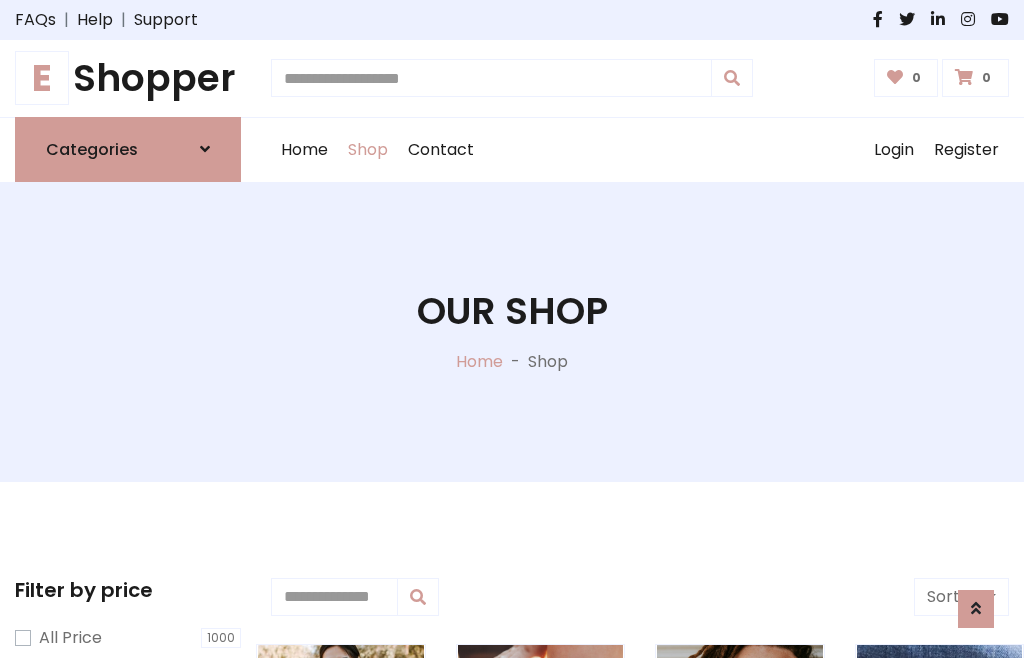 scroll, scrollTop: 802, scrollLeft: 0, axis: vertical 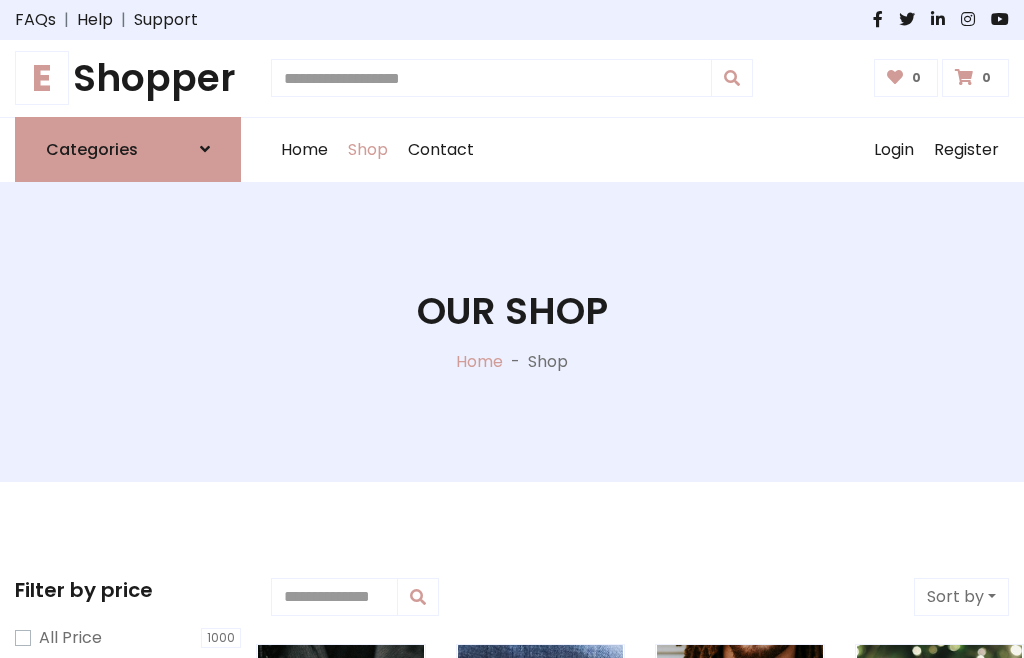 click on "E Shopper" at bounding box center (128, 78) 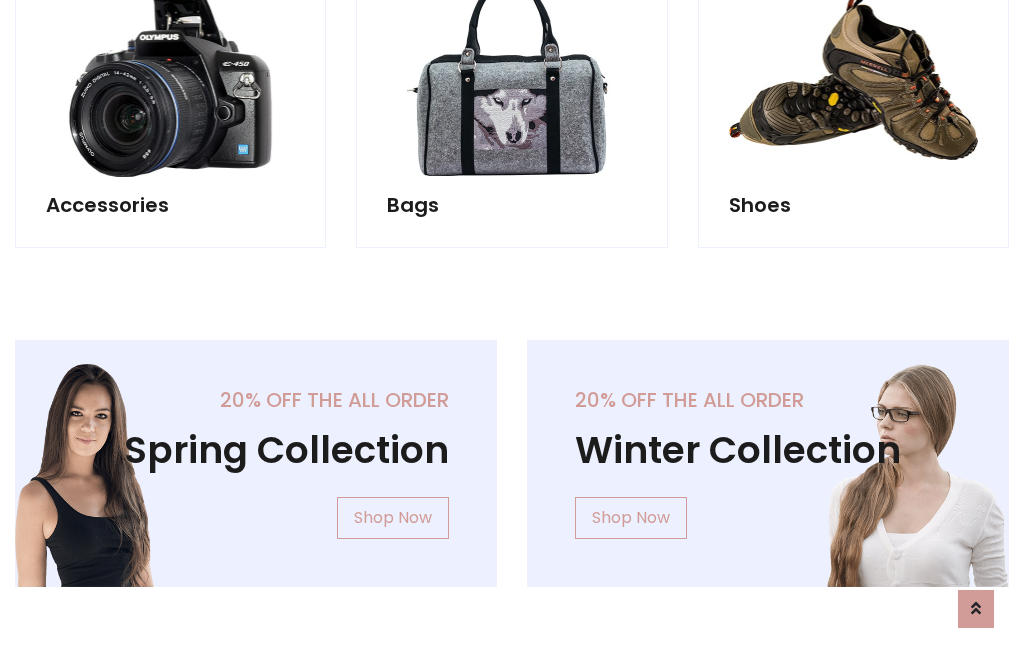 scroll, scrollTop: 1943, scrollLeft: 0, axis: vertical 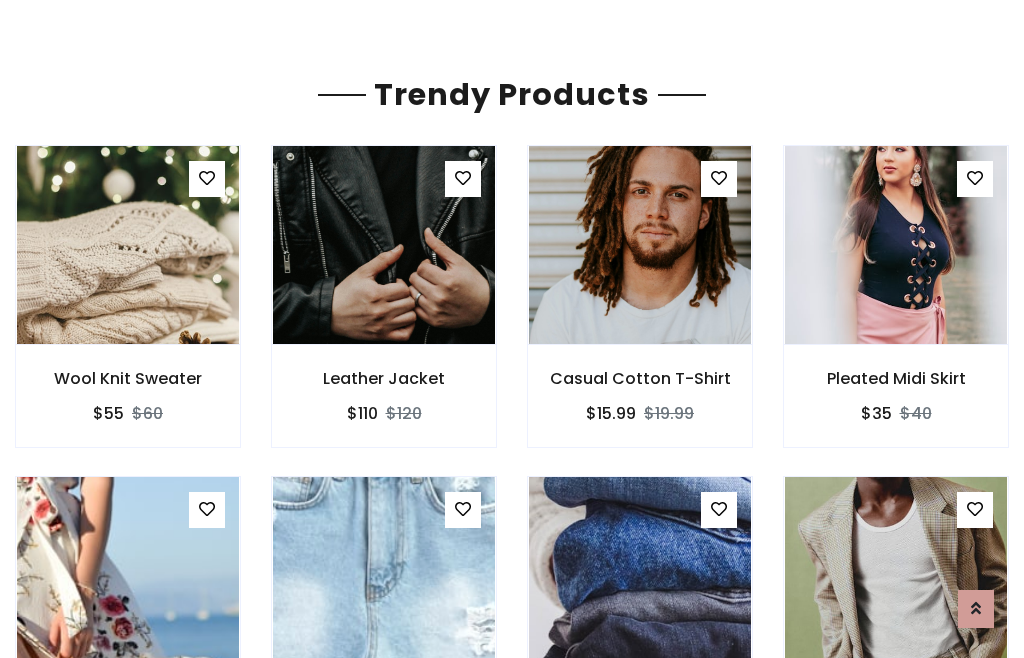 click on "Shop" at bounding box center (368, -1793) 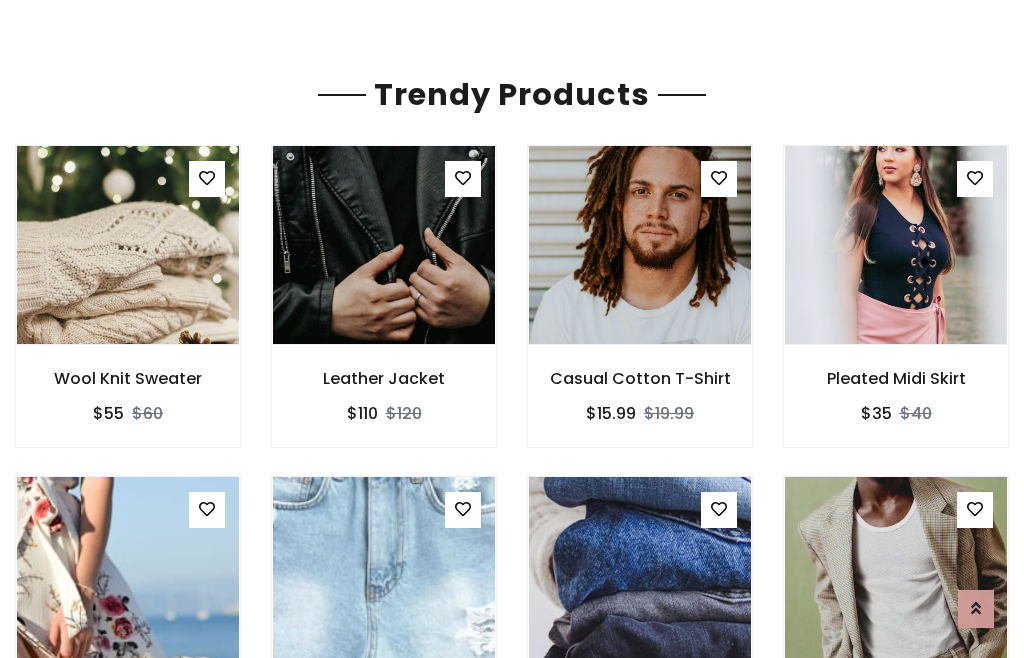 scroll, scrollTop: 0, scrollLeft: 0, axis: both 